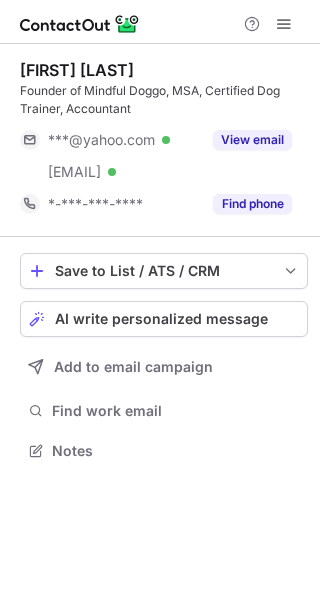 scroll, scrollTop: 0, scrollLeft: 0, axis: both 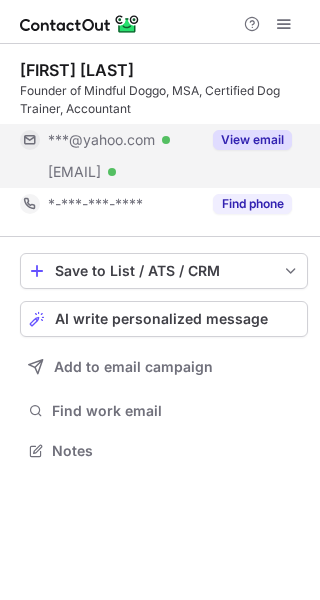 click on "View email" at bounding box center [252, 140] 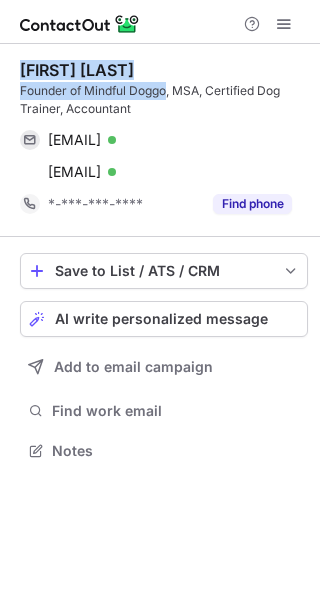 drag, startPoint x: 169, startPoint y: 89, endPoint x: 21, endPoint y: 65, distance: 149.93332 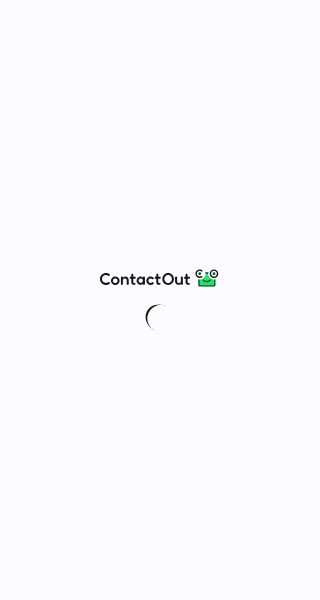 scroll, scrollTop: 0, scrollLeft: 0, axis: both 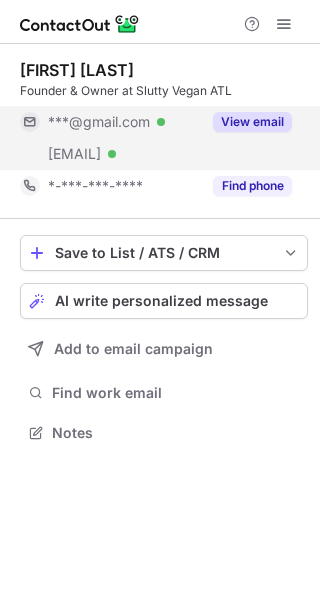 click on "View email" at bounding box center (252, 122) 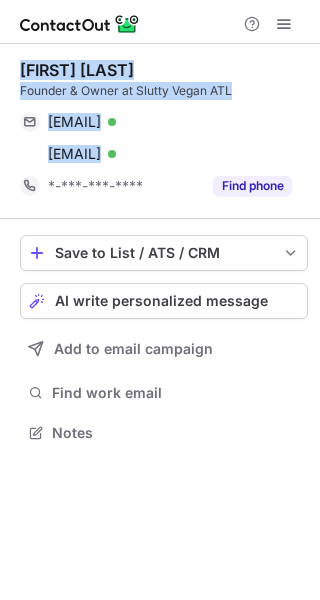 drag, startPoint x: 259, startPoint y: 155, endPoint x: 15, endPoint y: 71, distance: 258.05426 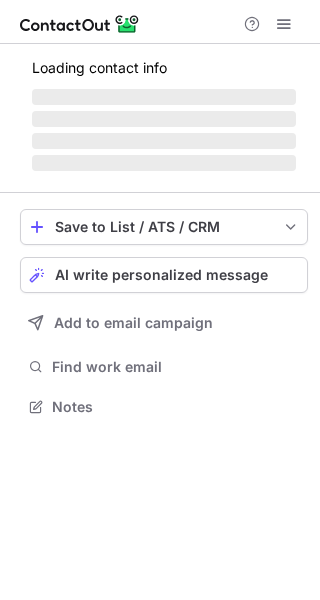 scroll, scrollTop: 0, scrollLeft: 0, axis: both 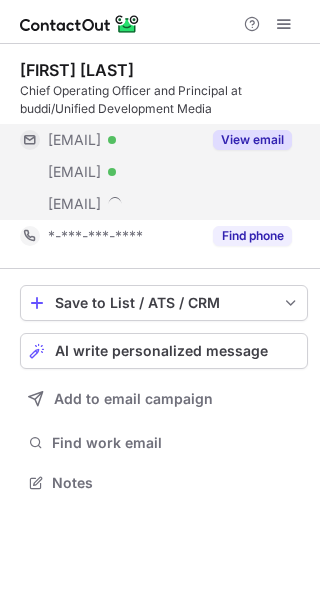 click on "View email" at bounding box center [252, 140] 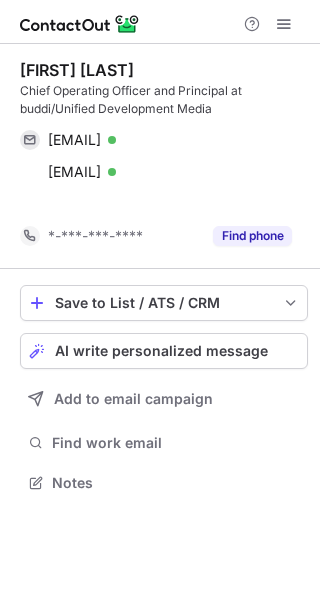 scroll, scrollTop: 436, scrollLeft: 320, axis: both 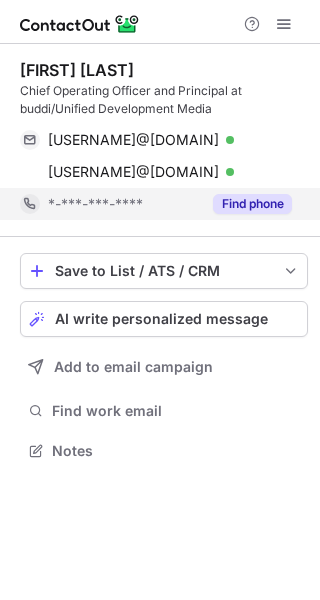 click on "Find phone" at bounding box center [252, 204] 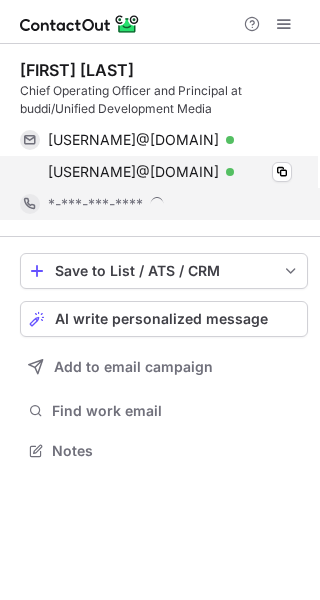scroll, scrollTop: 9, scrollLeft: 10, axis: both 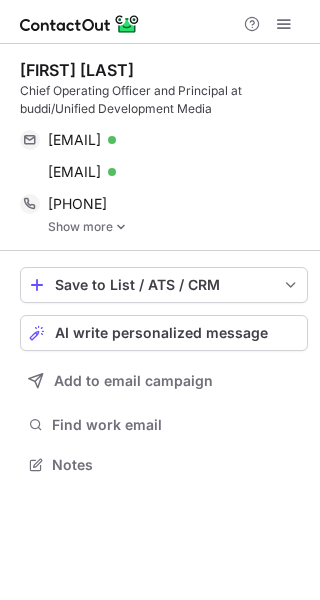 click on "Chief Operating Officer and Principal at buddi/Unified Development Media" at bounding box center (164, 100) 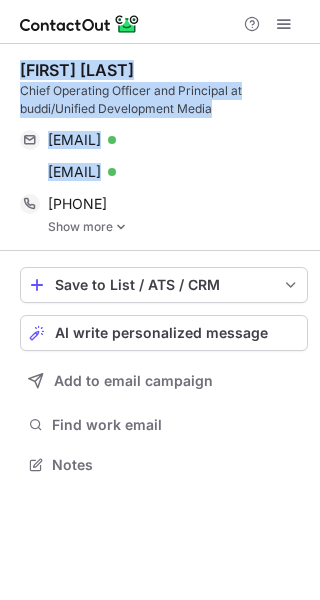 drag, startPoint x: 164, startPoint y: 173, endPoint x: 12, endPoint y: 73, distance: 181.94505 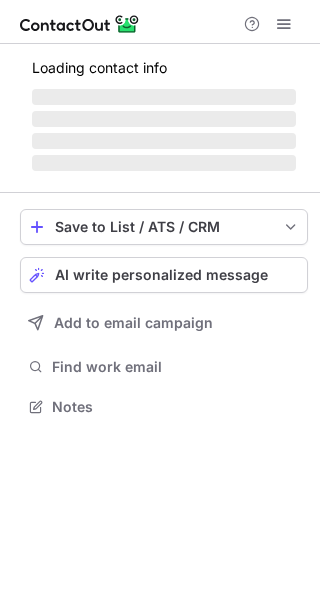 scroll, scrollTop: 0, scrollLeft: 0, axis: both 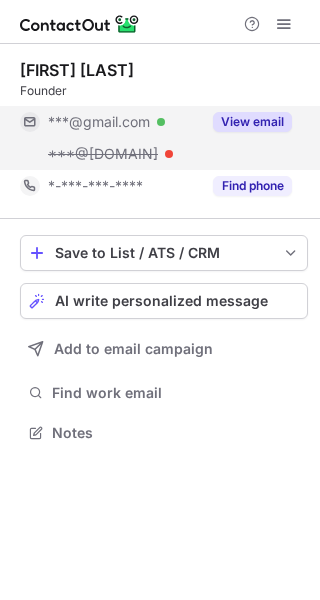 click on "View email" at bounding box center [252, 122] 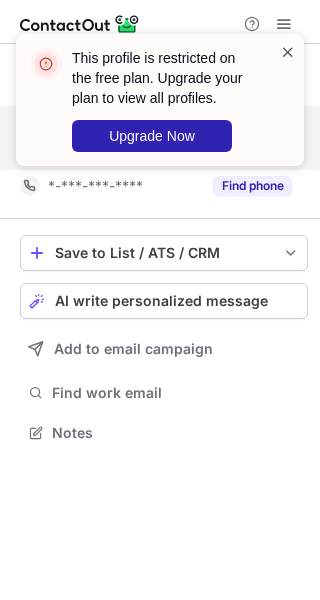 click at bounding box center (288, 52) 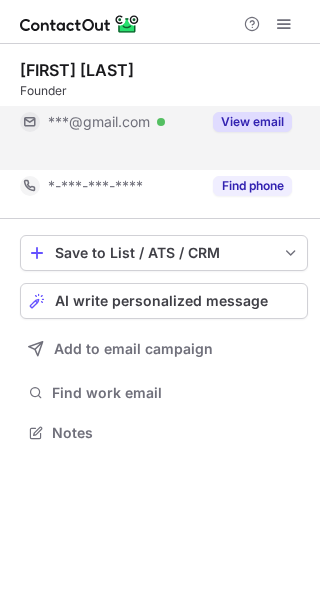 scroll, scrollTop: 386, scrollLeft: 320, axis: both 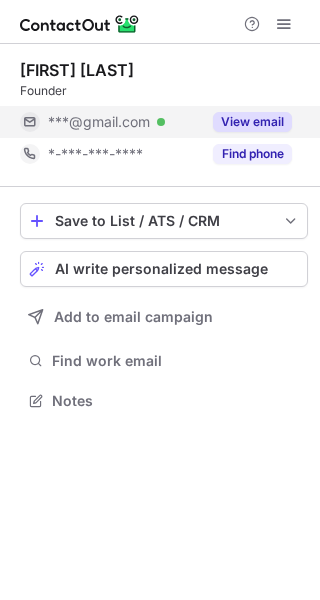 click on "This profile is restricted on the free plan. Upgrade your plan to view all profiles. Upgrade Now" at bounding box center [160, 108] 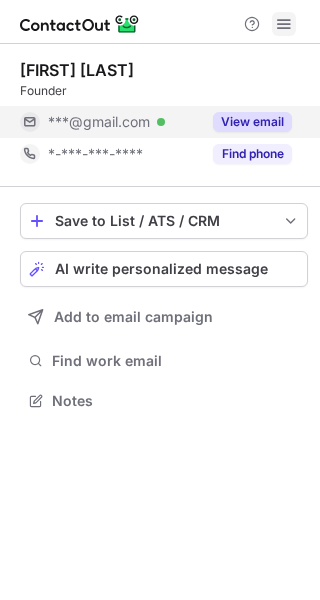 click at bounding box center [284, 24] 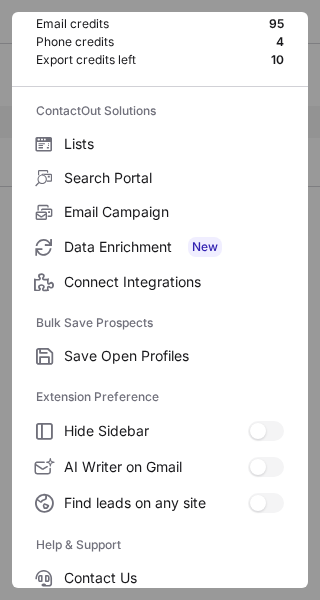 scroll, scrollTop: 232, scrollLeft: 0, axis: vertical 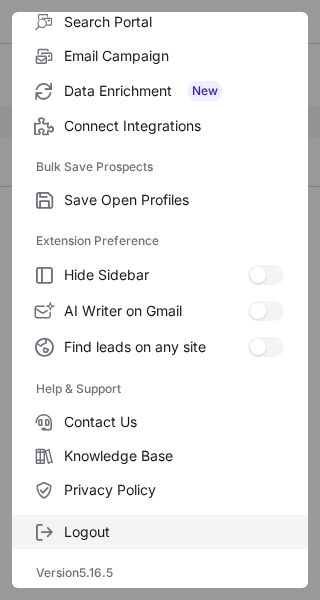 click on "Logout" at bounding box center (174, 200) 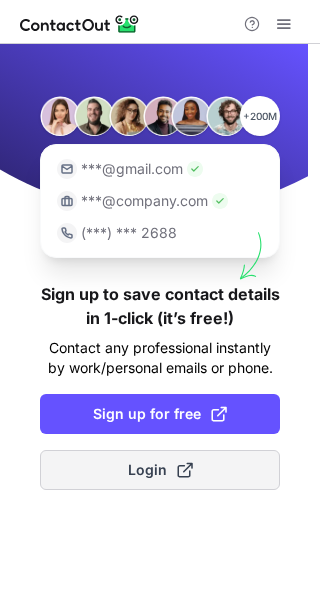 click on "Login" at bounding box center [160, 470] 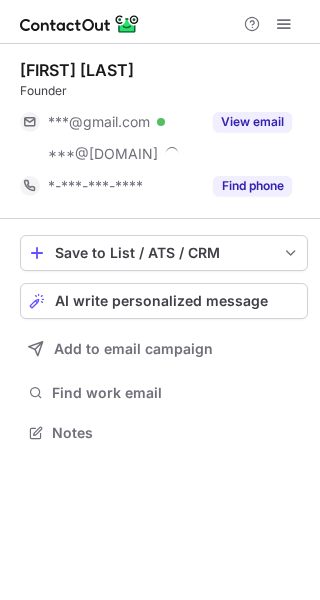 scroll, scrollTop: 0, scrollLeft: 0, axis: both 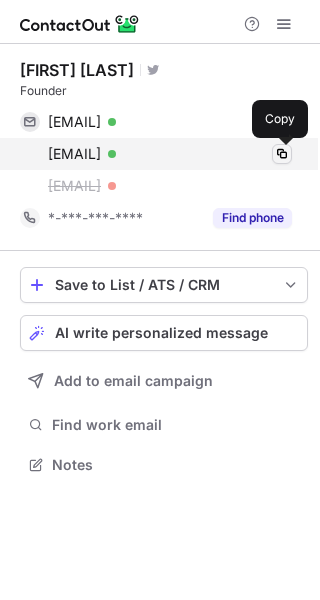 click at bounding box center (282, 154) 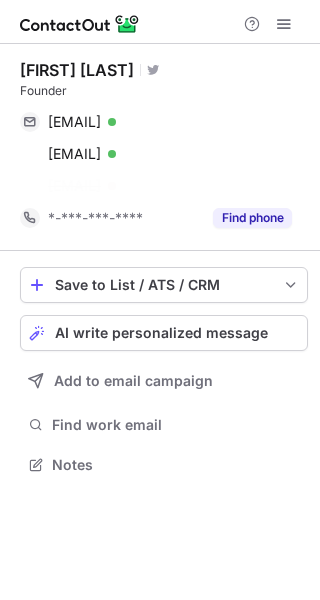 scroll, scrollTop: 418, scrollLeft: 320, axis: both 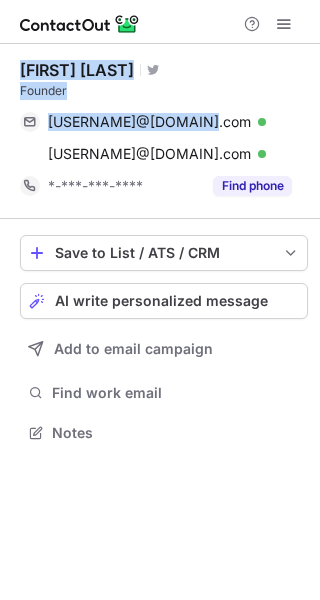drag, startPoint x: 191, startPoint y: 123, endPoint x: 7, endPoint y: 61, distance: 194.16487 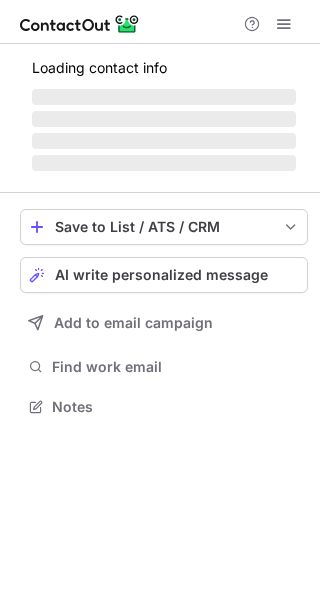 scroll, scrollTop: 0, scrollLeft: 0, axis: both 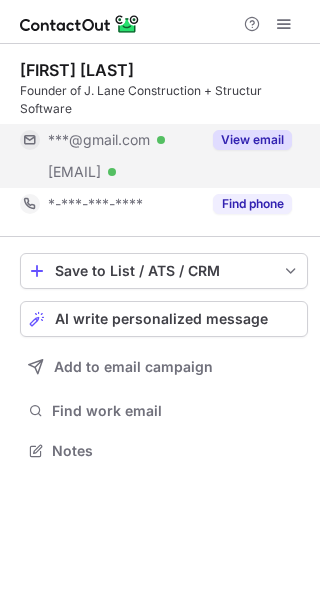 click on "View email" at bounding box center [252, 140] 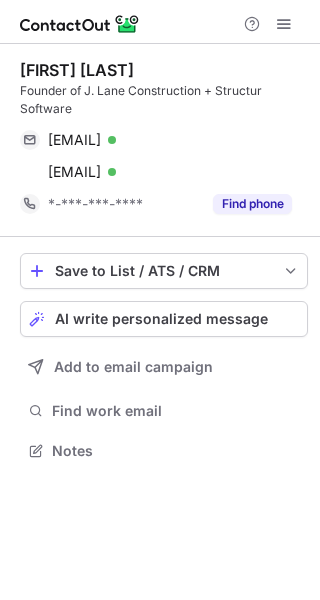 drag, startPoint x: 241, startPoint y: 175, endPoint x: 21, endPoint y: 67, distance: 245.07957 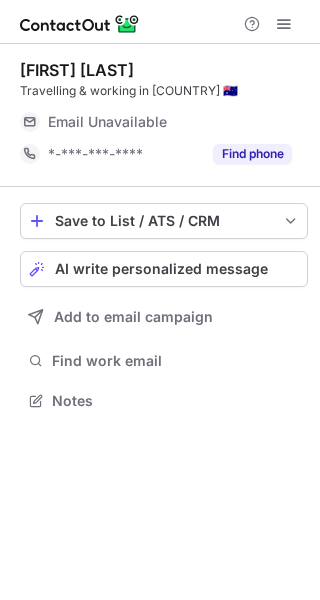 scroll, scrollTop: 0, scrollLeft: 0, axis: both 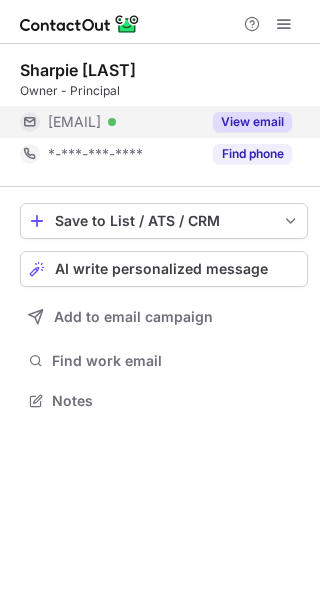 click on "View email" at bounding box center [252, 122] 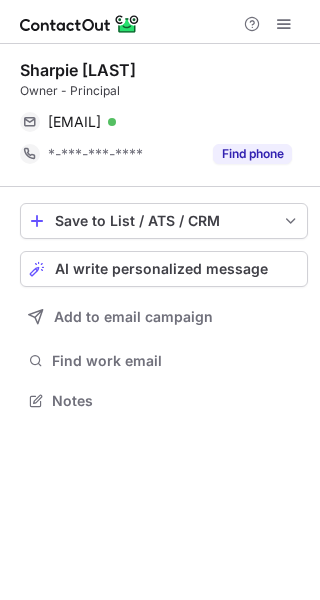 drag, startPoint x: 184, startPoint y: 125, endPoint x: 23, endPoint y: 71, distance: 169.8146 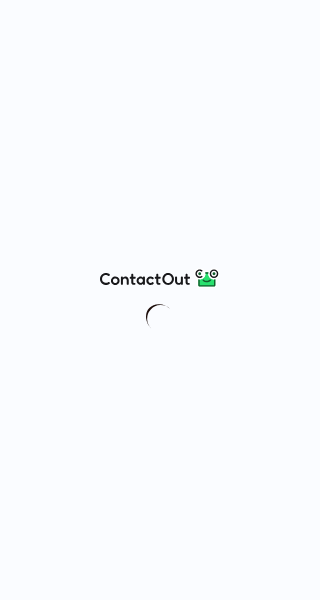 scroll, scrollTop: 0, scrollLeft: 0, axis: both 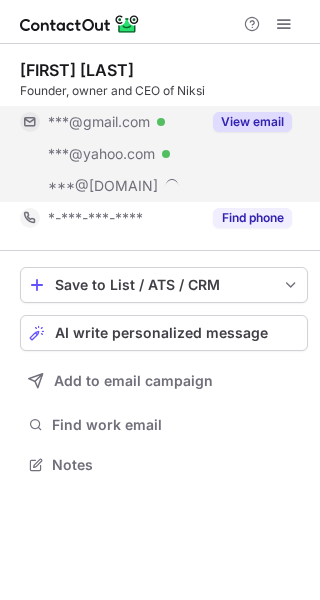 click on "View email" at bounding box center [252, 122] 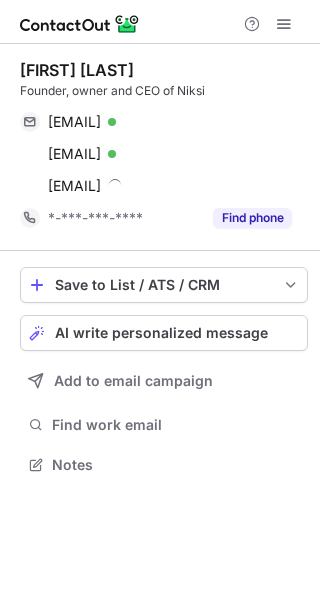 drag, startPoint x: 151, startPoint y: 189, endPoint x: 19, endPoint y: 71, distance: 177.05367 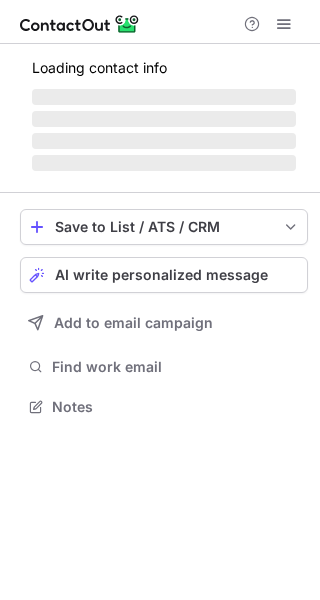 scroll, scrollTop: 0, scrollLeft: 0, axis: both 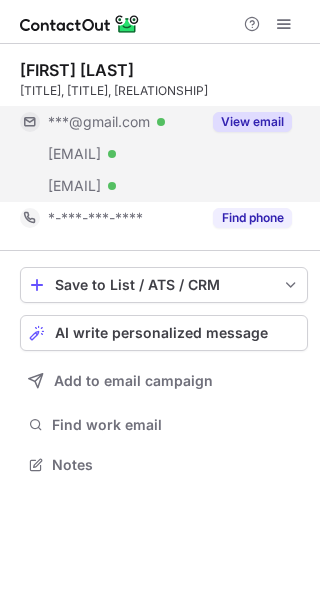 click on "View email" at bounding box center [252, 122] 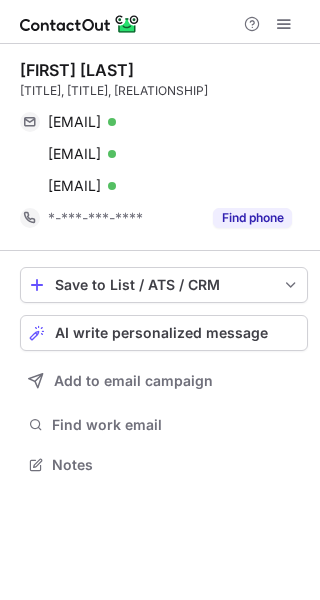 drag, startPoint x: 192, startPoint y: 208, endPoint x: 22, endPoint y: 73, distance: 217.08293 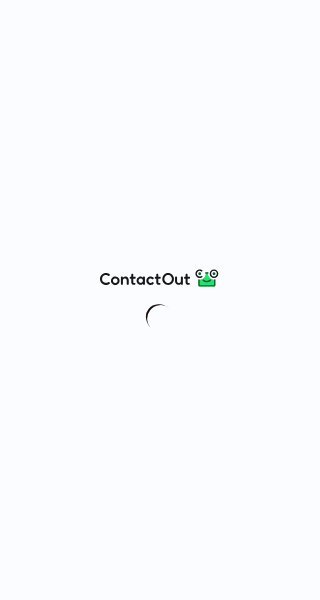 scroll, scrollTop: 0, scrollLeft: 0, axis: both 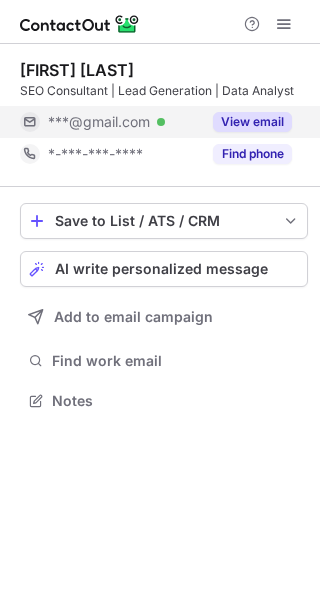 click on "View email" at bounding box center [252, 122] 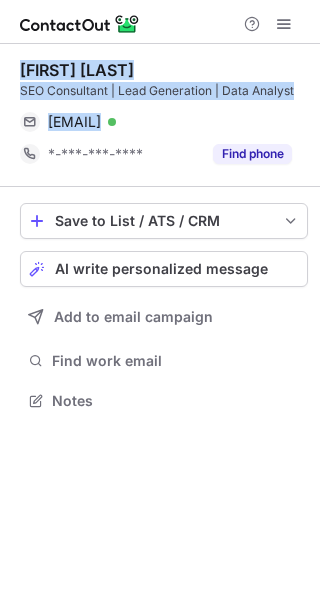 drag, startPoint x: 220, startPoint y: 121, endPoint x: 20, endPoint y: 70, distance: 206.4001 